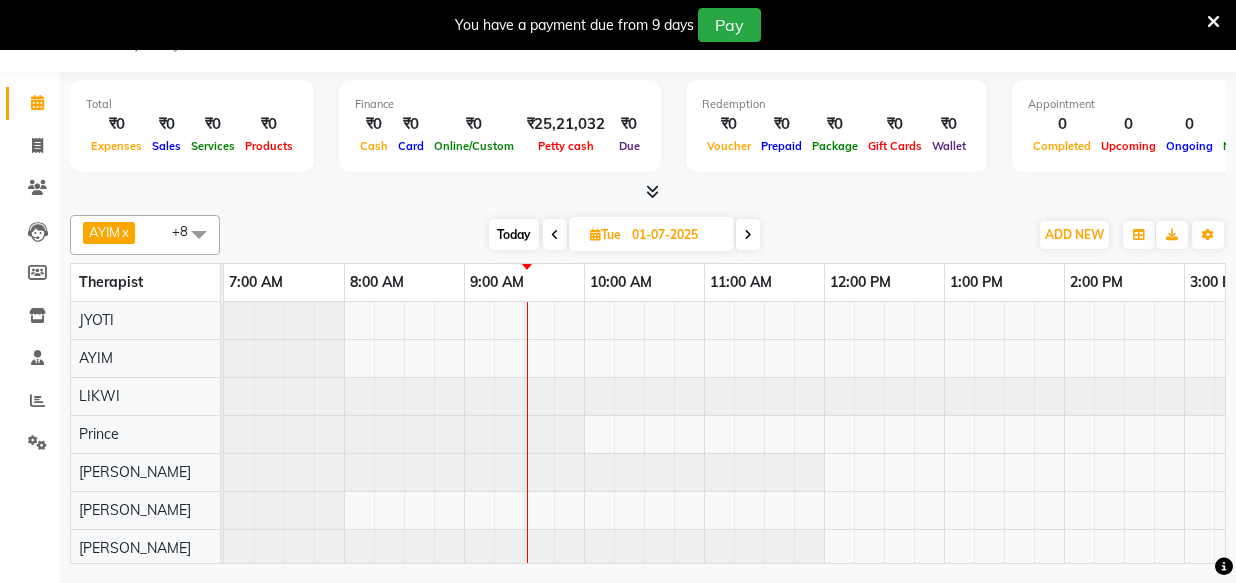 scroll, scrollTop: 0, scrollLeft: 0, axis: both 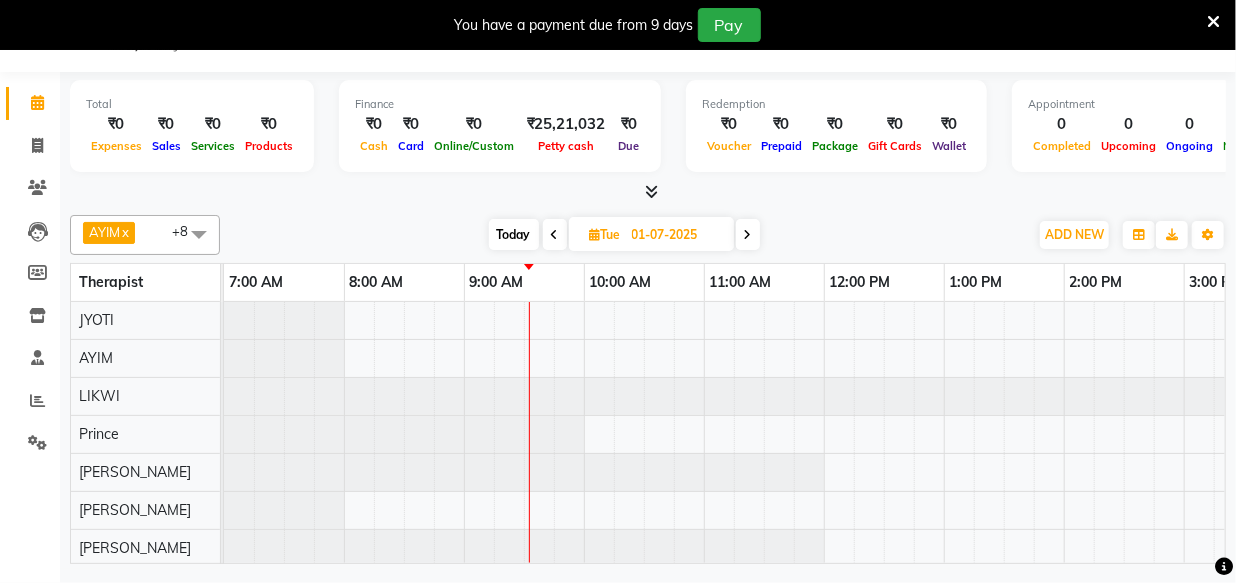 click at bounding box center [1184, 472] 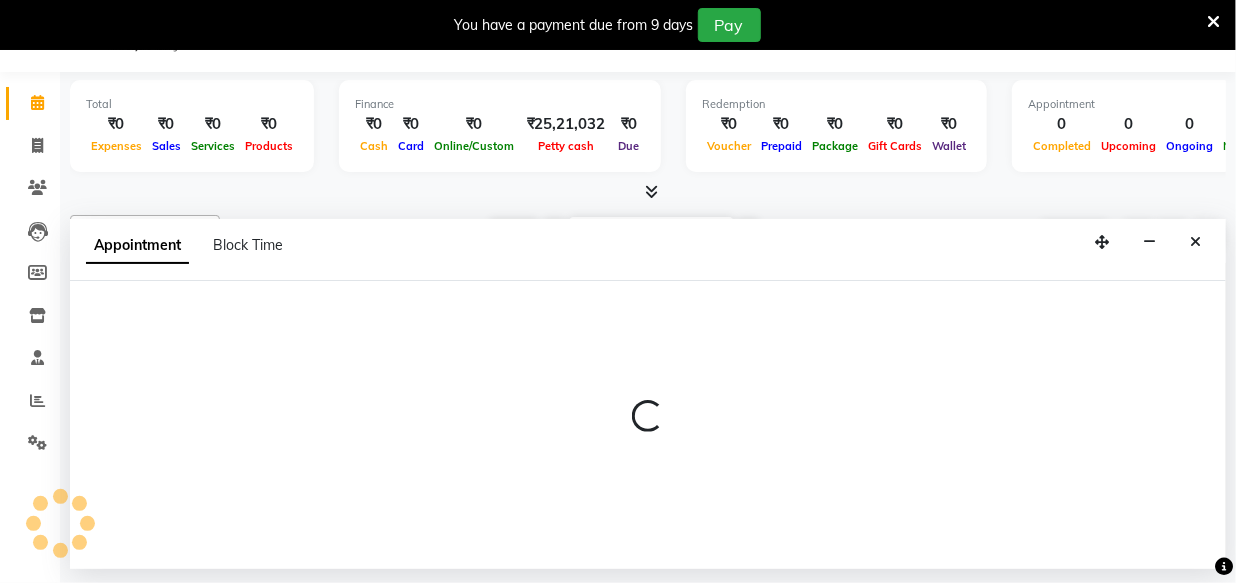 select on "48596" 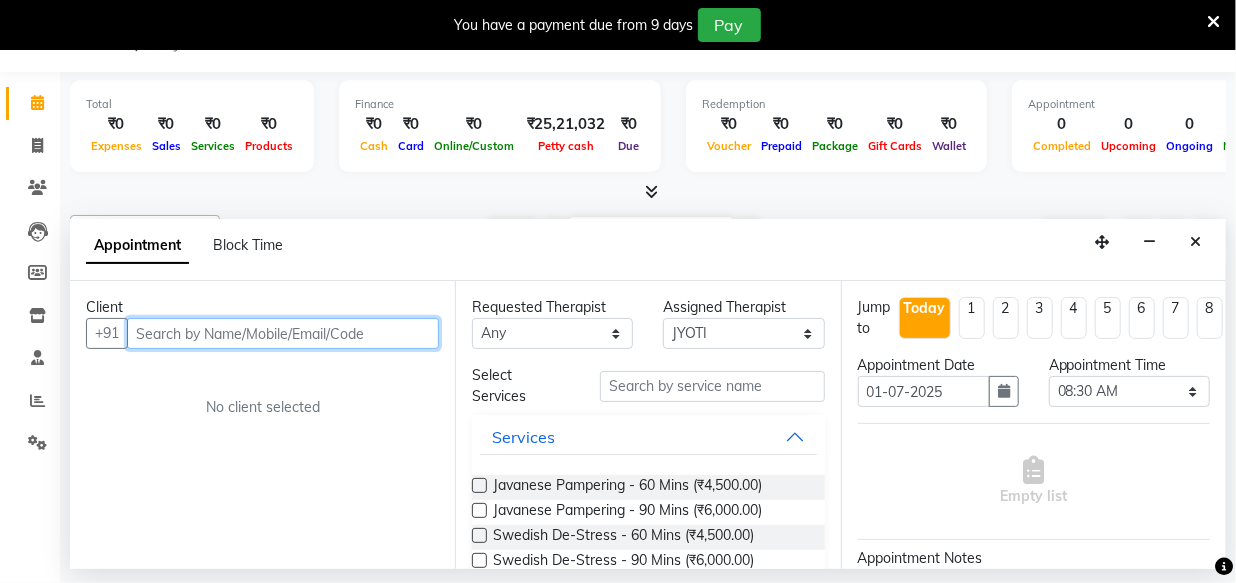 click at bounding box center [283, 333] 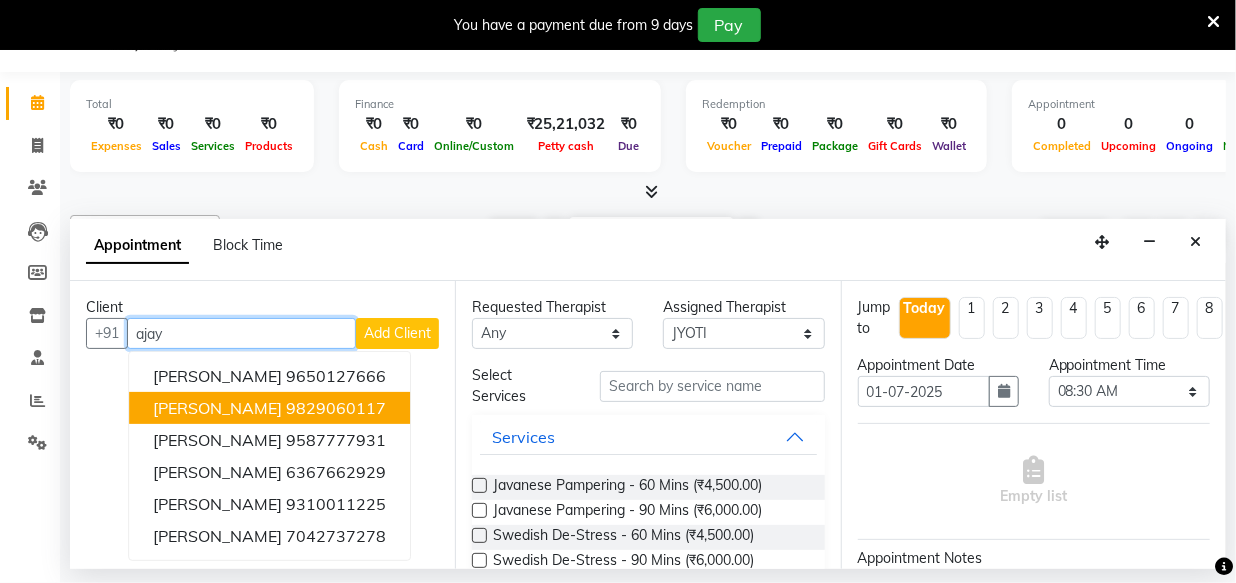 click on "9829060117" at bounding box center [336, 408] 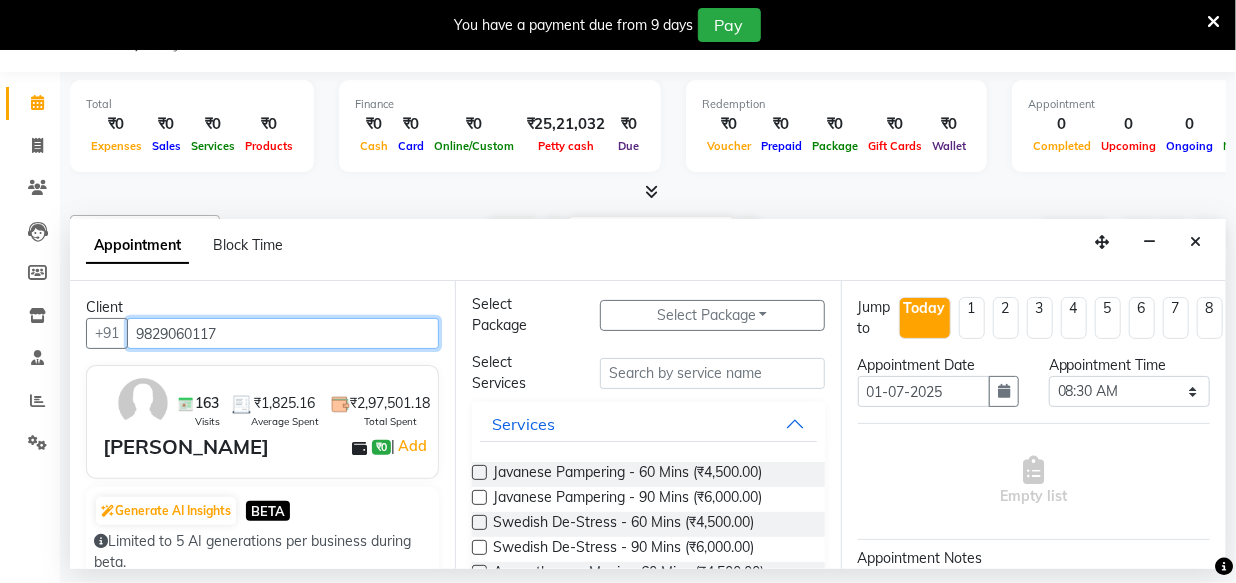 scroll, scrollTop: 181, scrollLeft: 0, axis: vertical 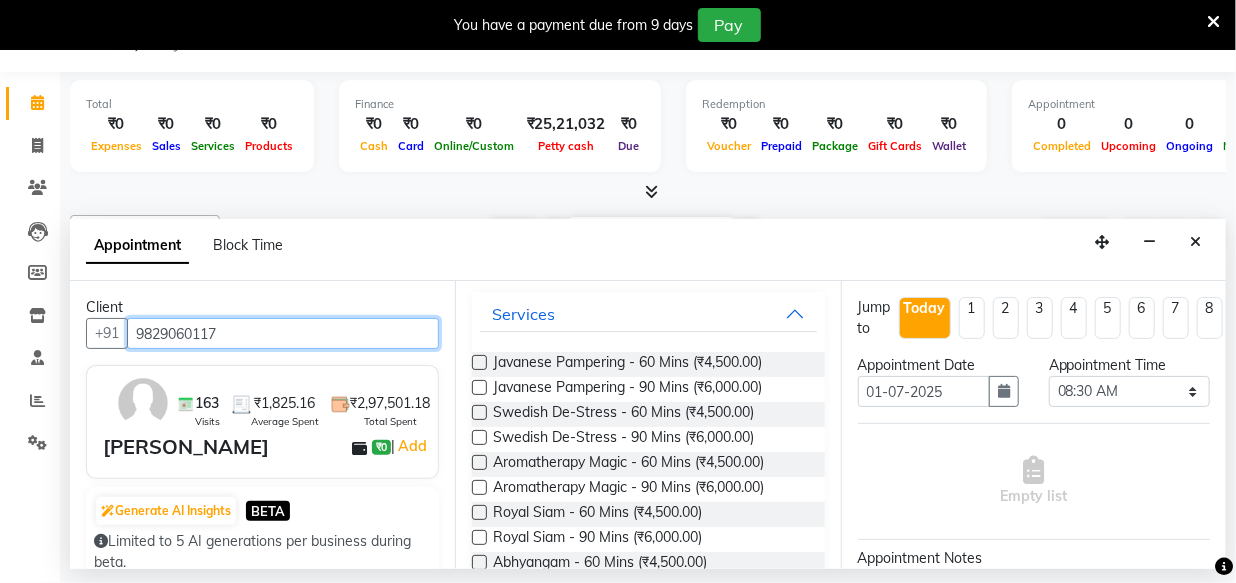 type on "9829060117" 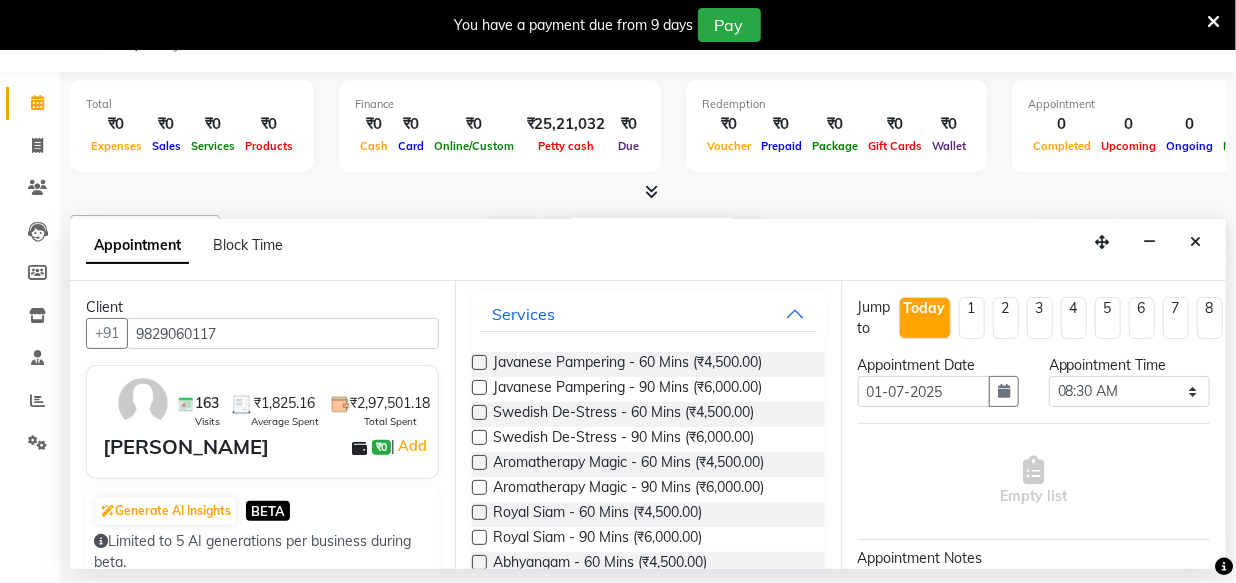 click at bounding box center [479, 362] 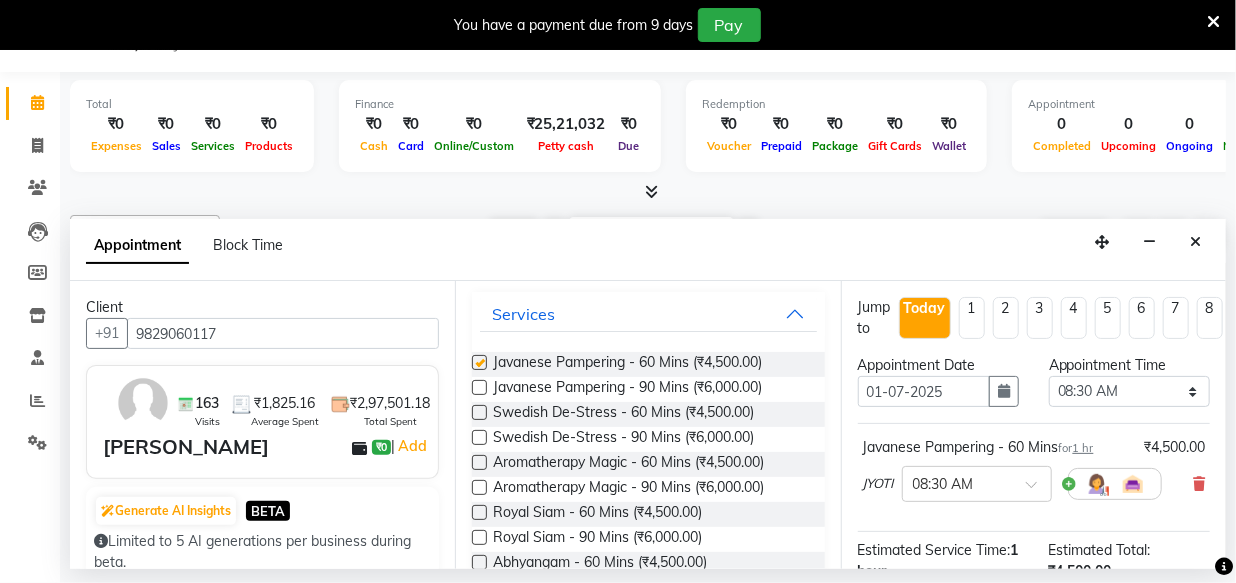 checkbox on "false" 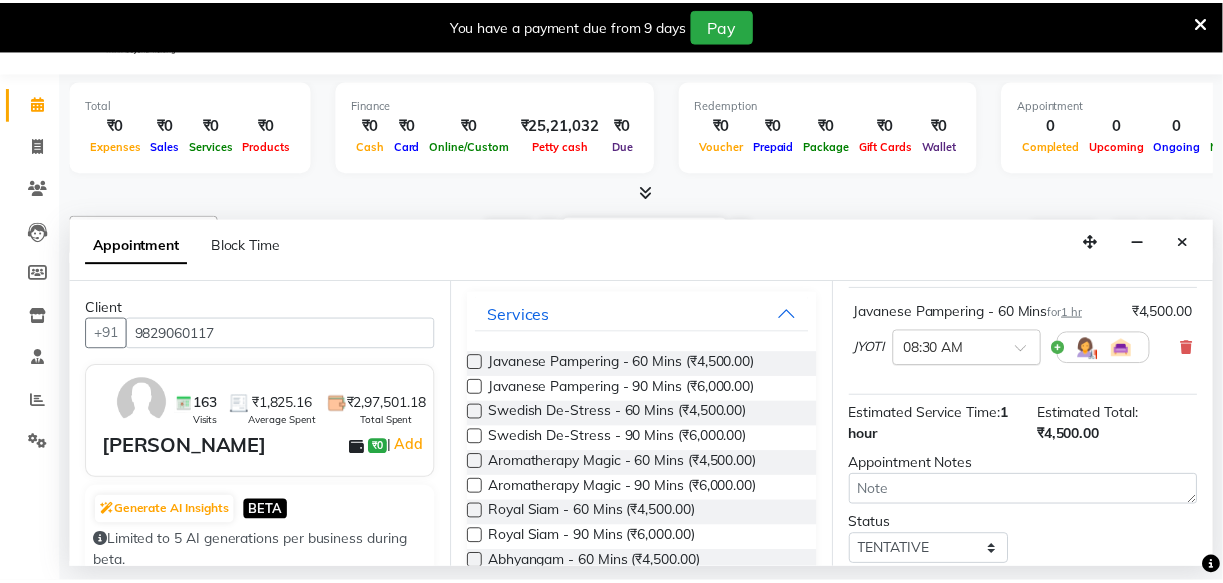 scroll, scrollTop: 289, scrollLeft: 0, axis: vertical 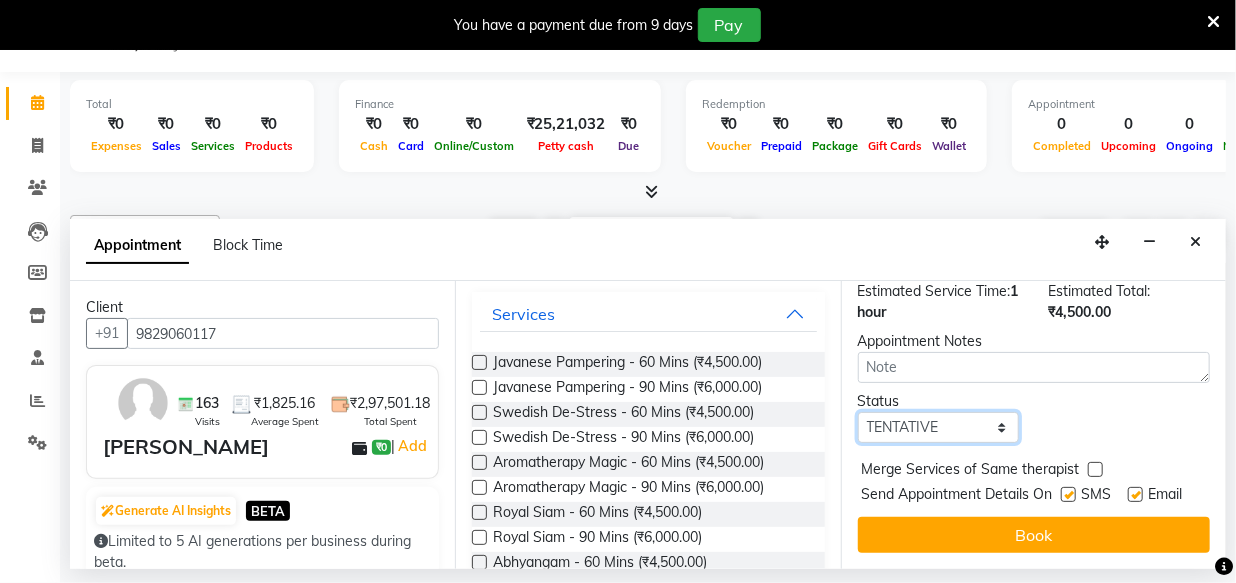 click on "Select TENTATIVE CONFIRM CHECK-IN UPCOMING" at bounding box center [938, 427] 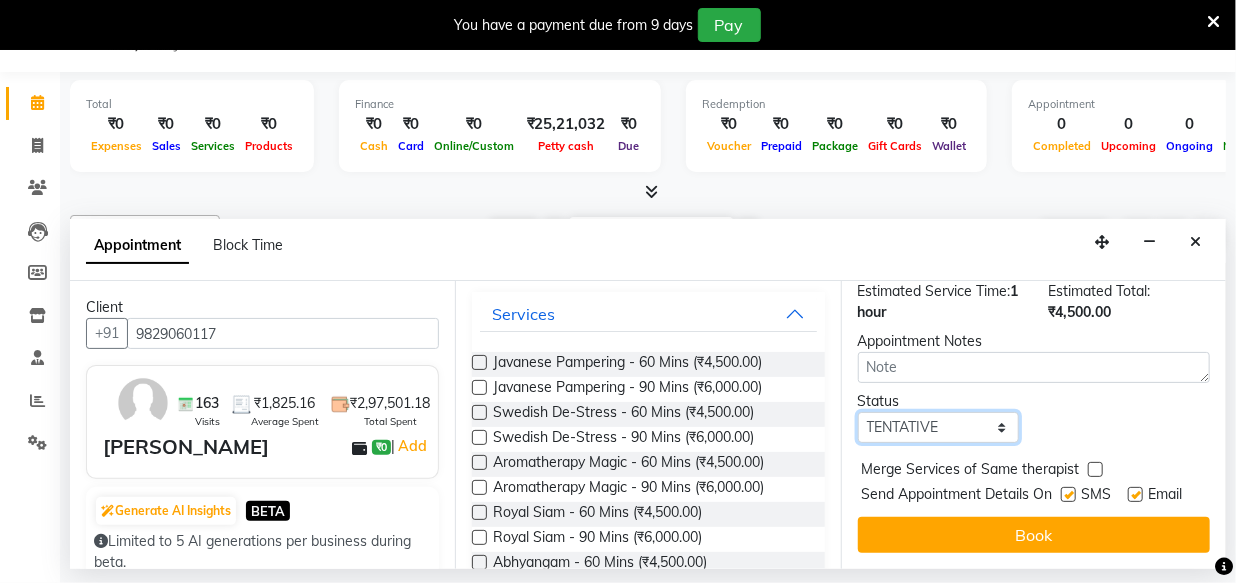select on "confirm booking" 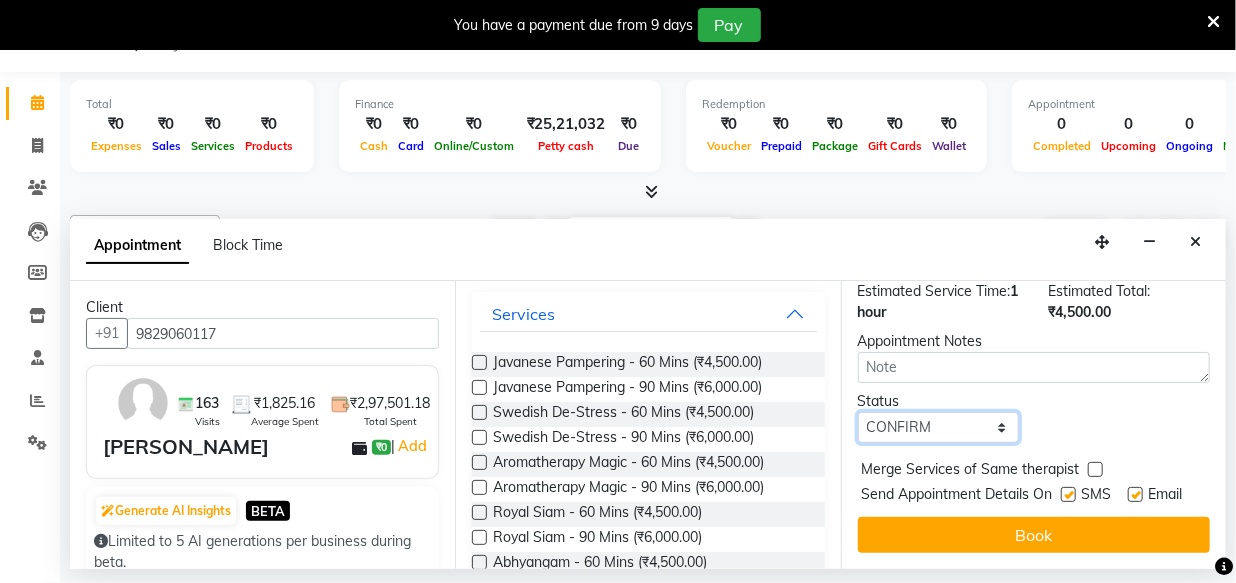 click on "Select TENTATIVE CONFIRM CHECK-IN UPCOMING" at bounding box center (938, 427) 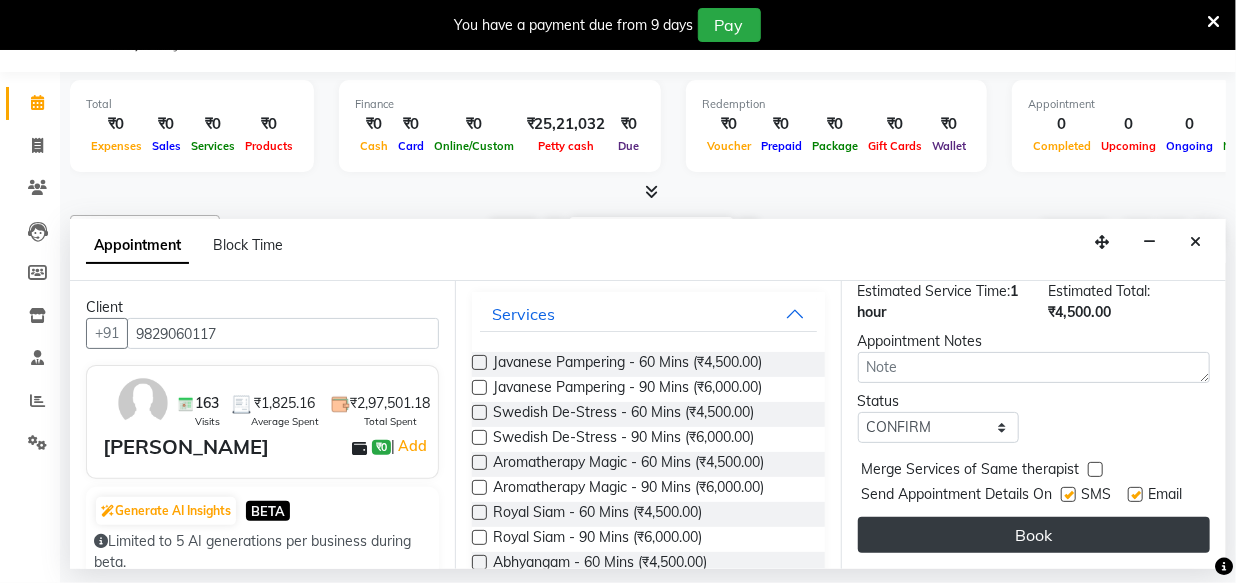 click on "Book" at bounding box center (1034, 535) 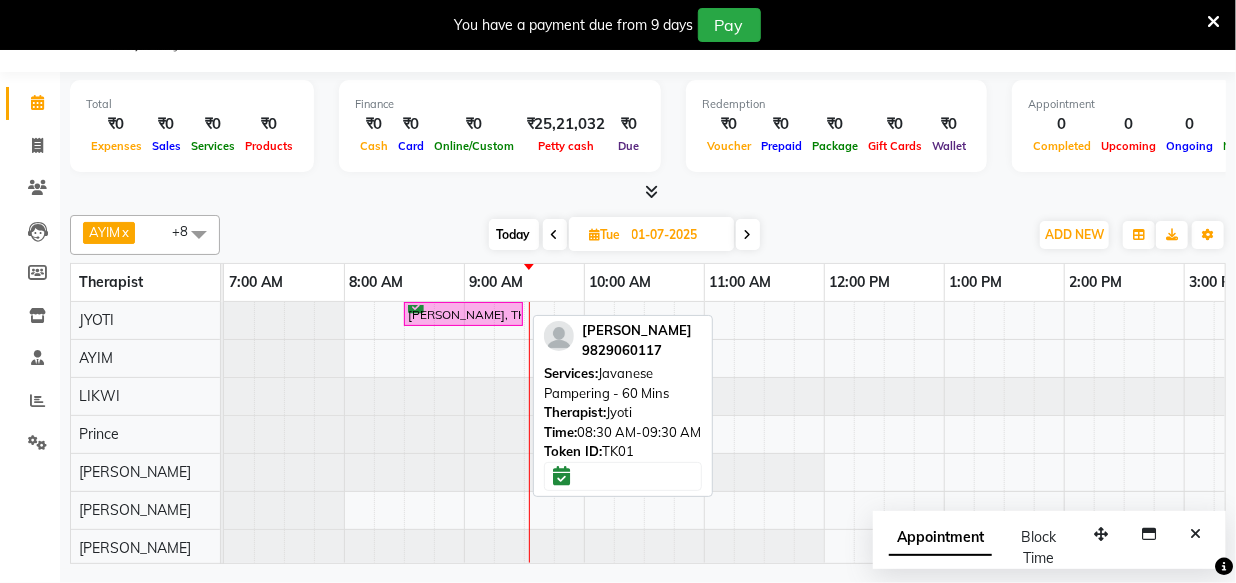 click on "[PERSON_NAME], TK01, 08:30 AM-09:30 AM, Javanese Pampering - 60 Mins" at bounding box center [463, 314] 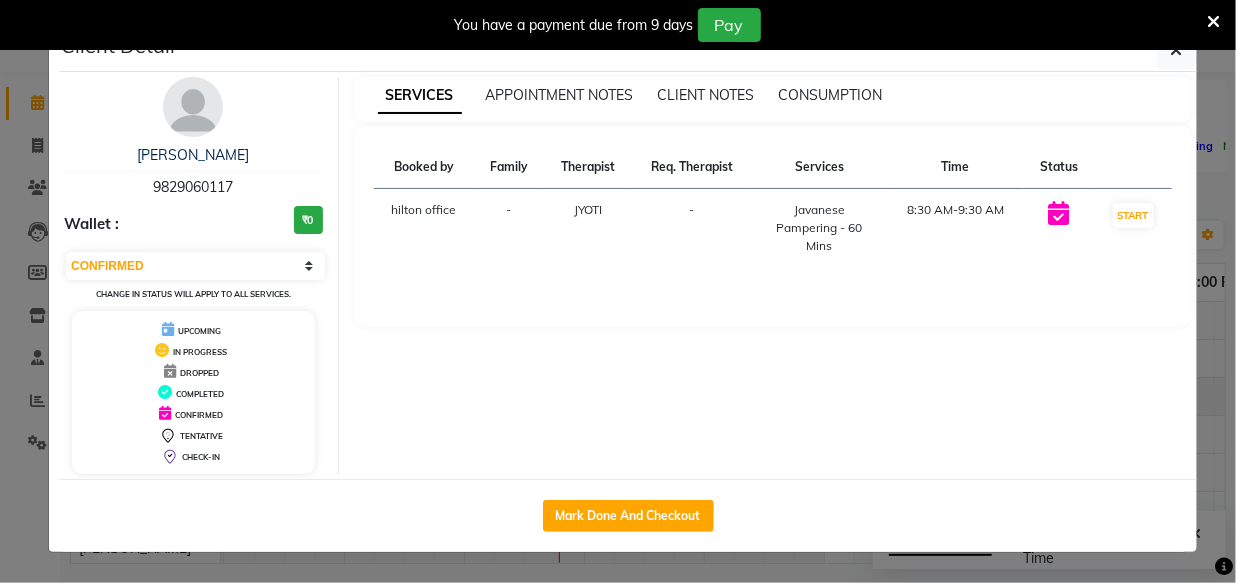 drag, startPoint x: 620, startPoint y: 512, endPoint x: 681, endPoint y: 401, distance: 126.65702 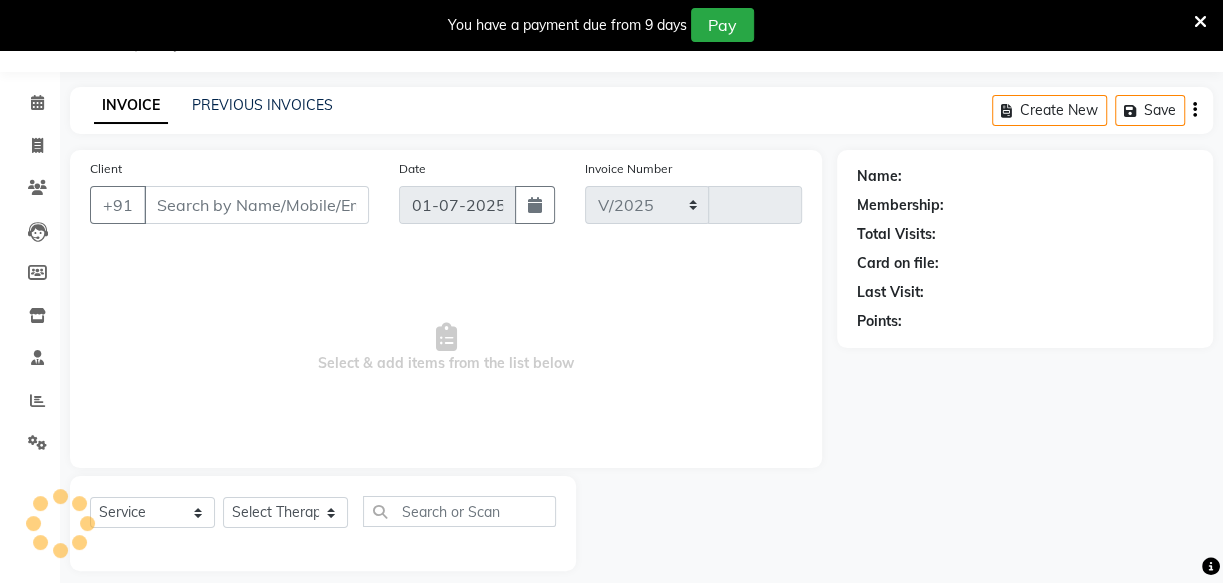 select on "6423" 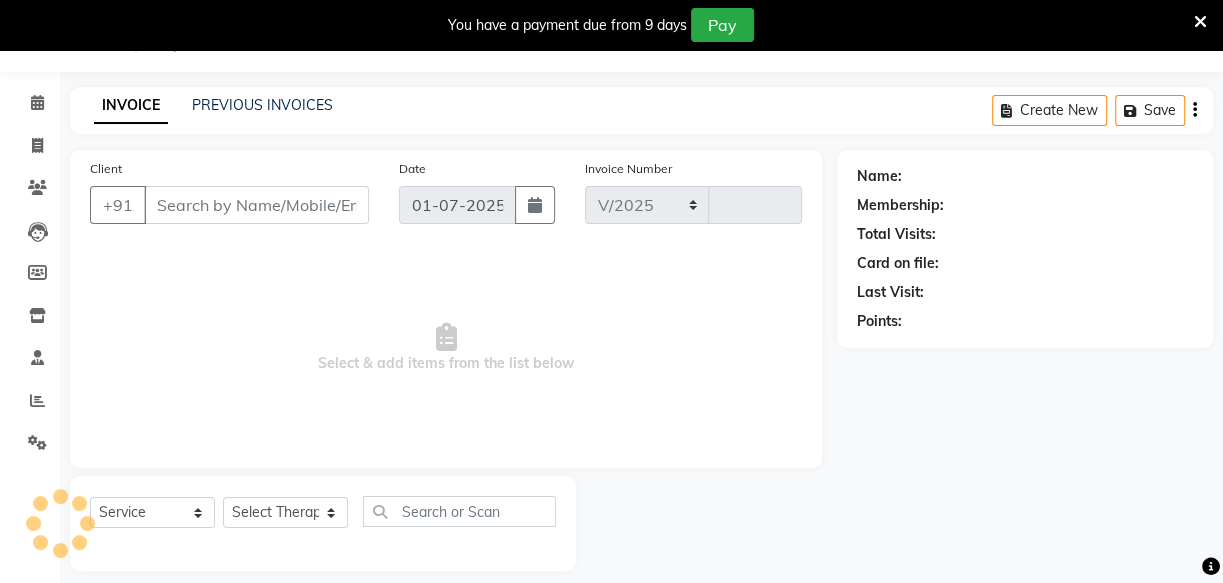 type on "0547" 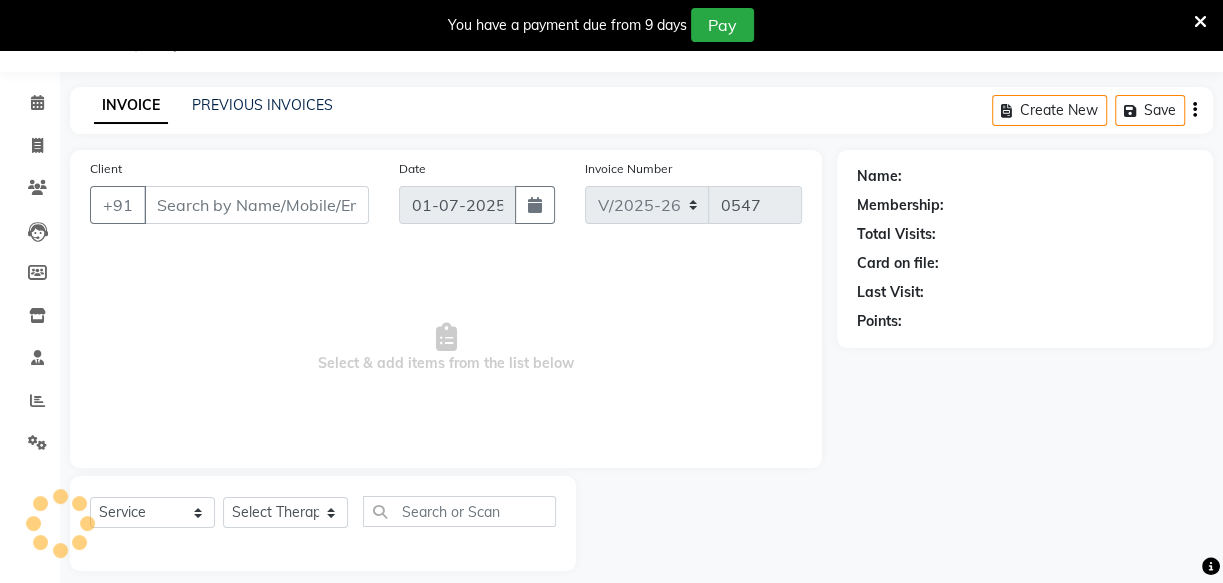 type on "9829060117" 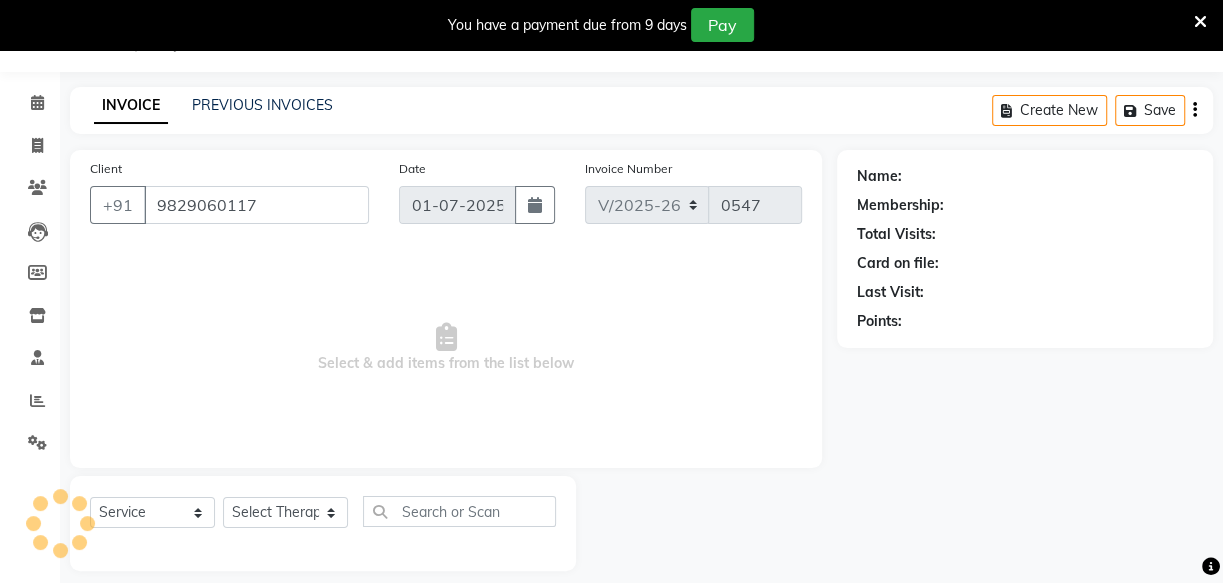 select on "48596" 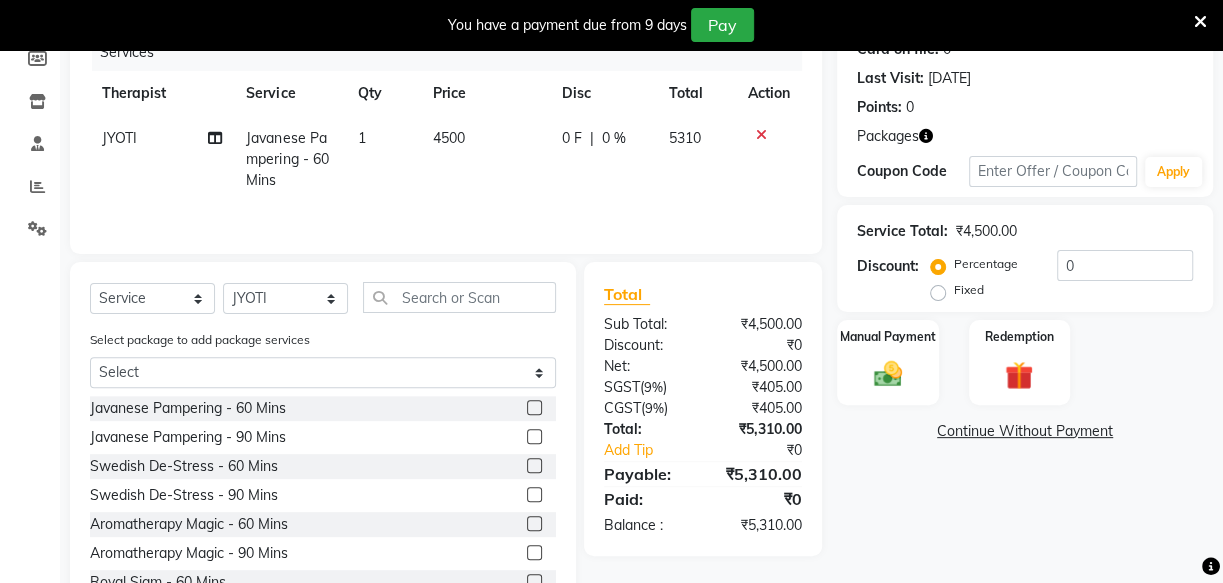 scroll, scrollTop: 219, scrollLeft: 0, axis: vertical 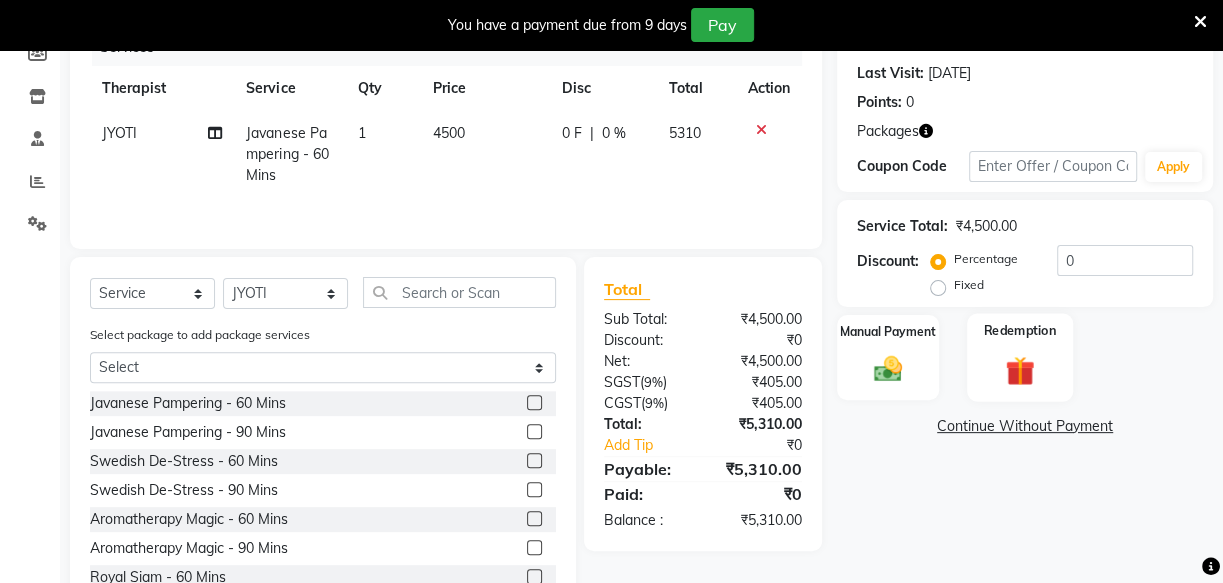 click 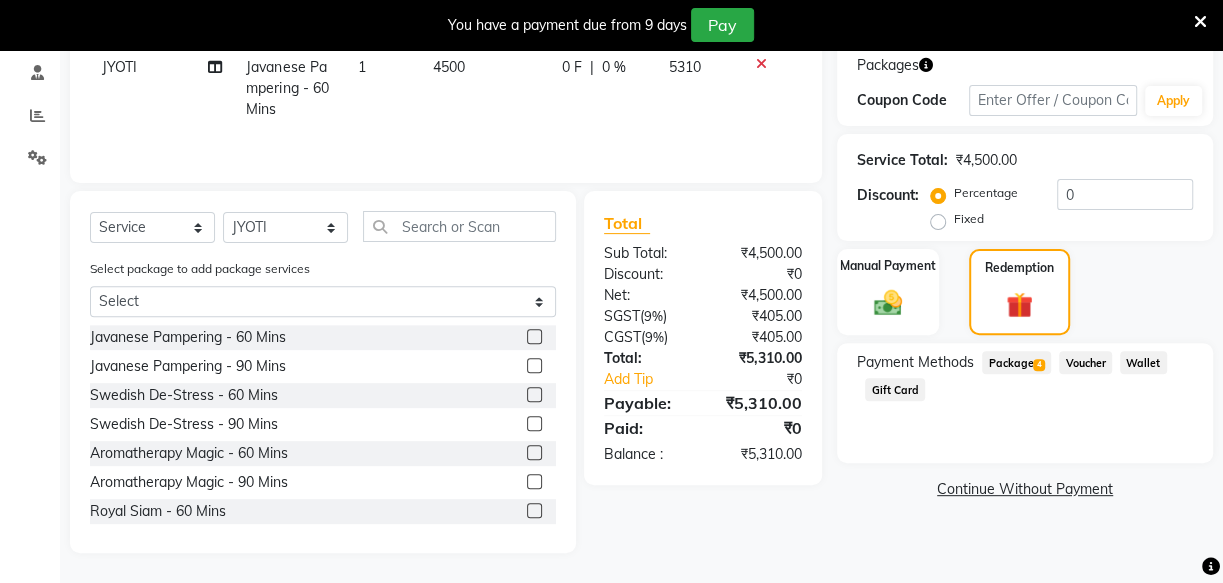 click on "Package  4" 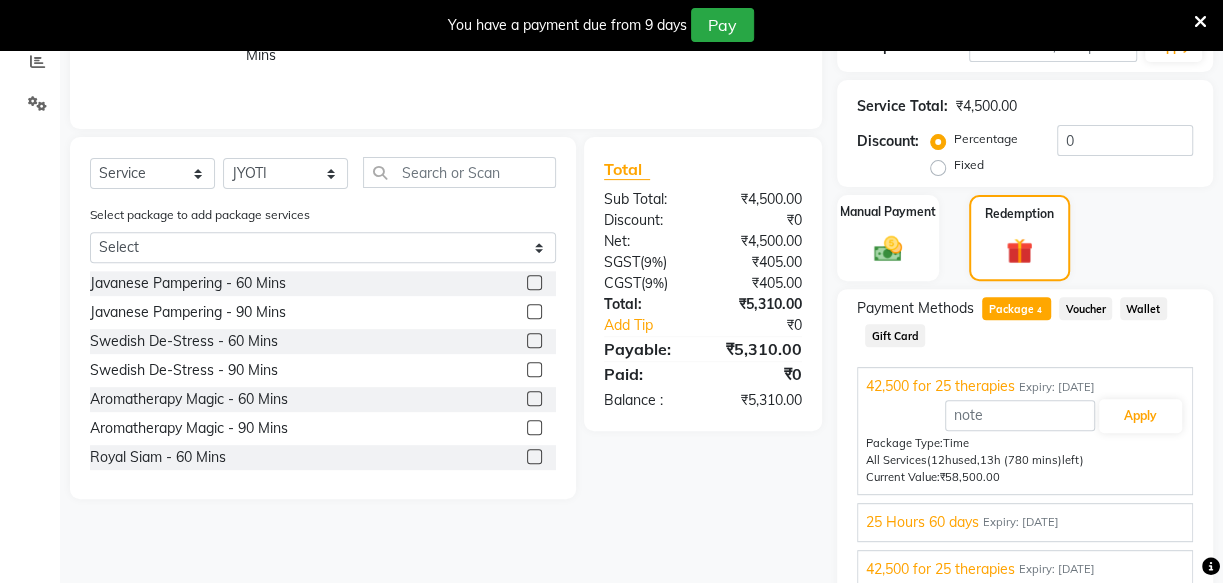 scroll, scrollTop: 424, scrollLeft: 0, axis: vertical 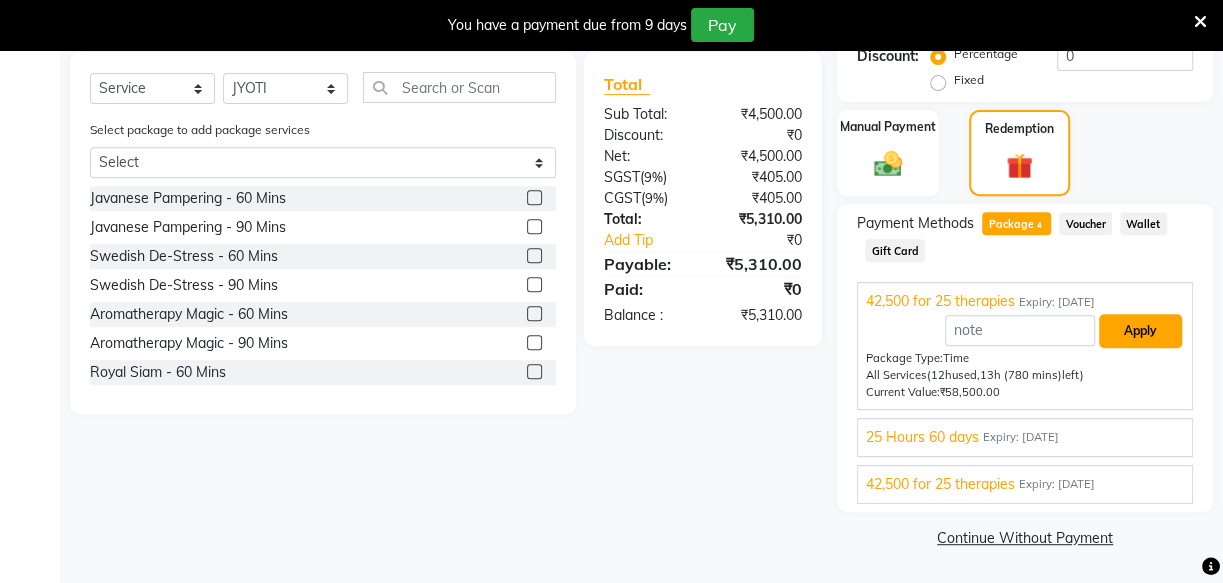click on "Apply" at bounding box center (1140, 331) 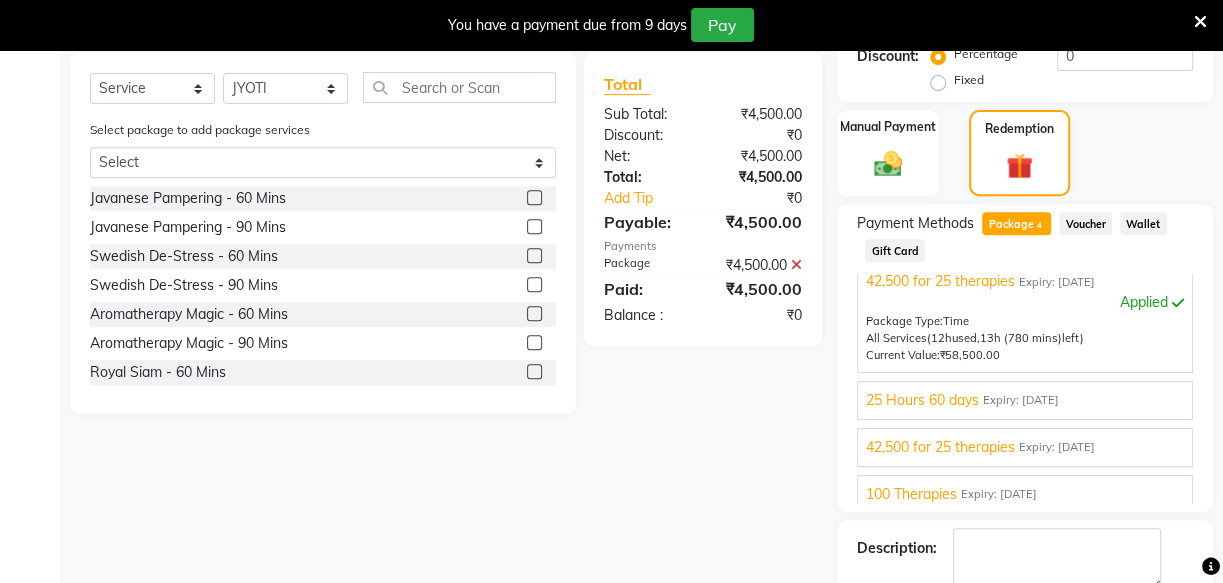 scroll, scrollTop: 28, scrollLeft: 0, axis: vertical 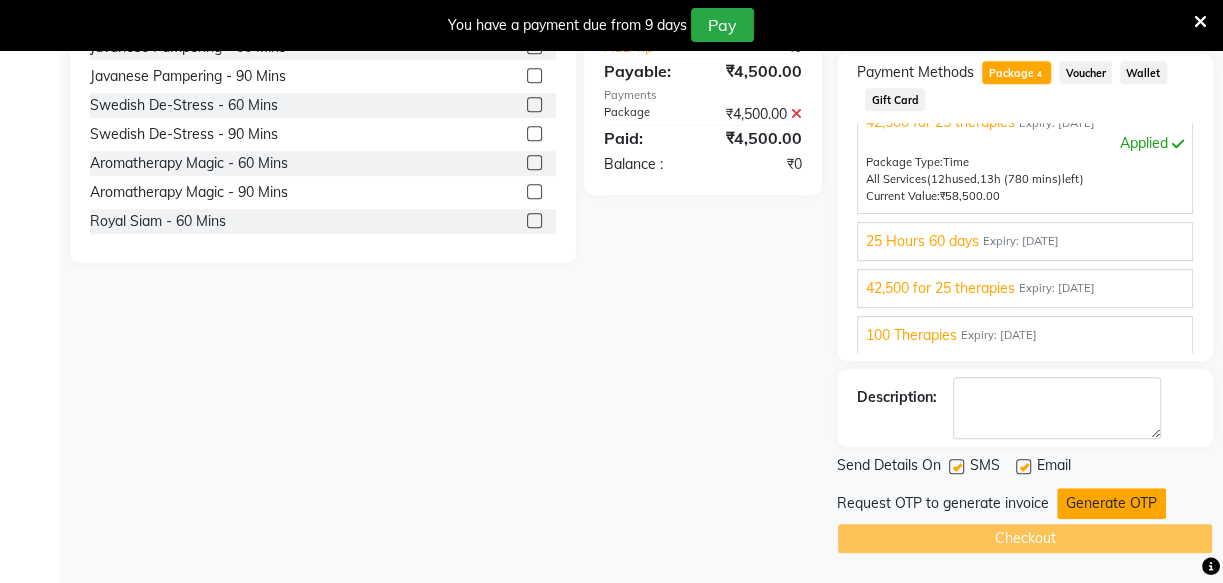 click on "Generate OTP" 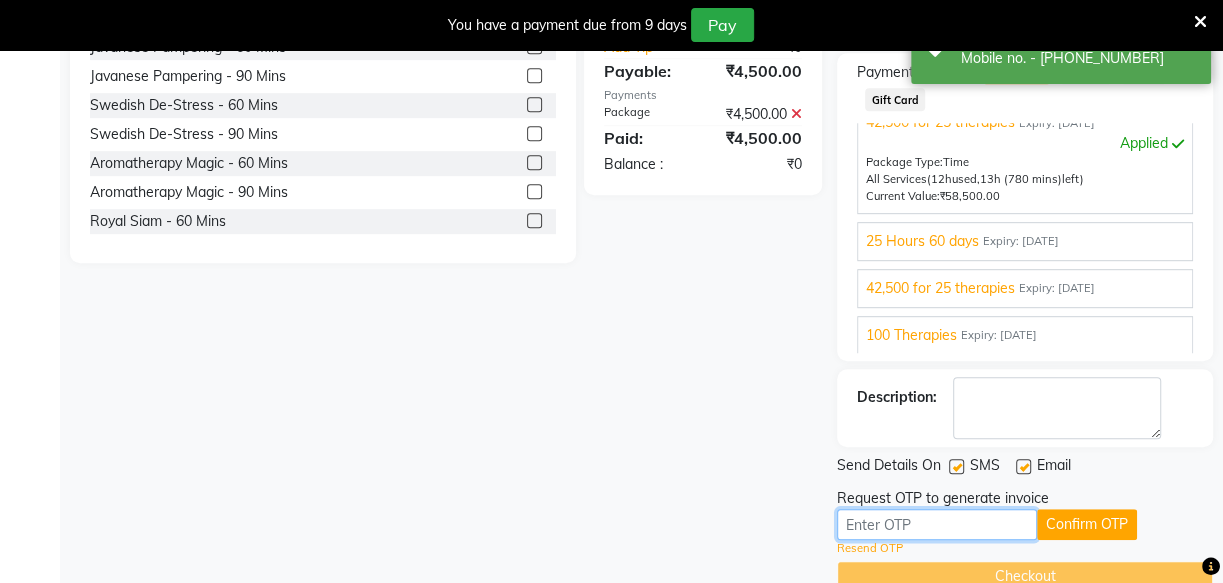 click at bounding box center [937, 524] 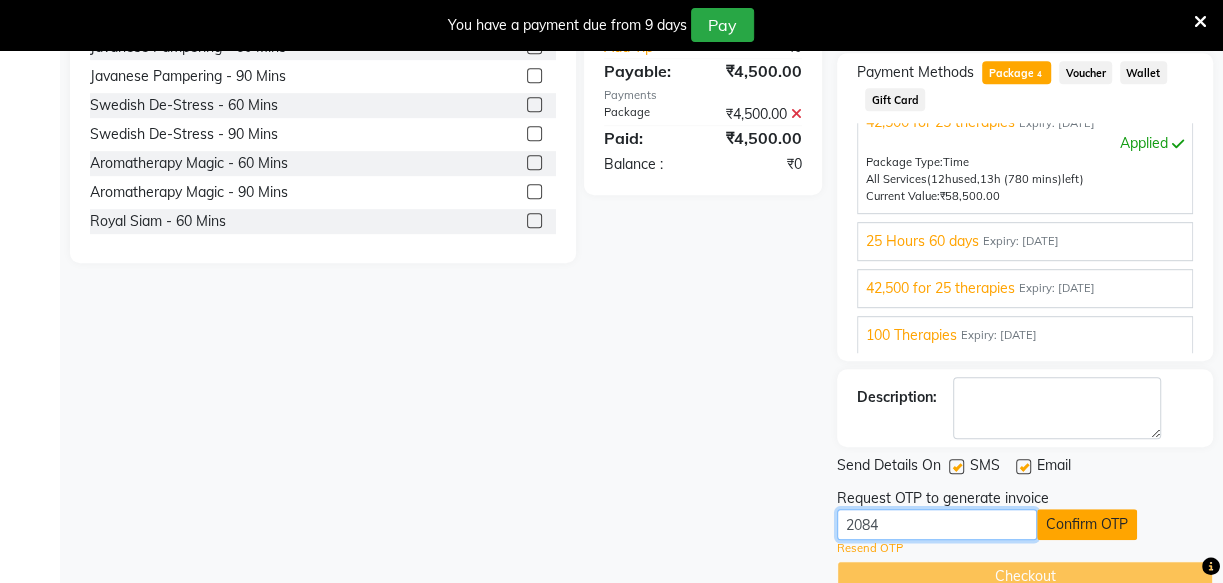 type on "2084" 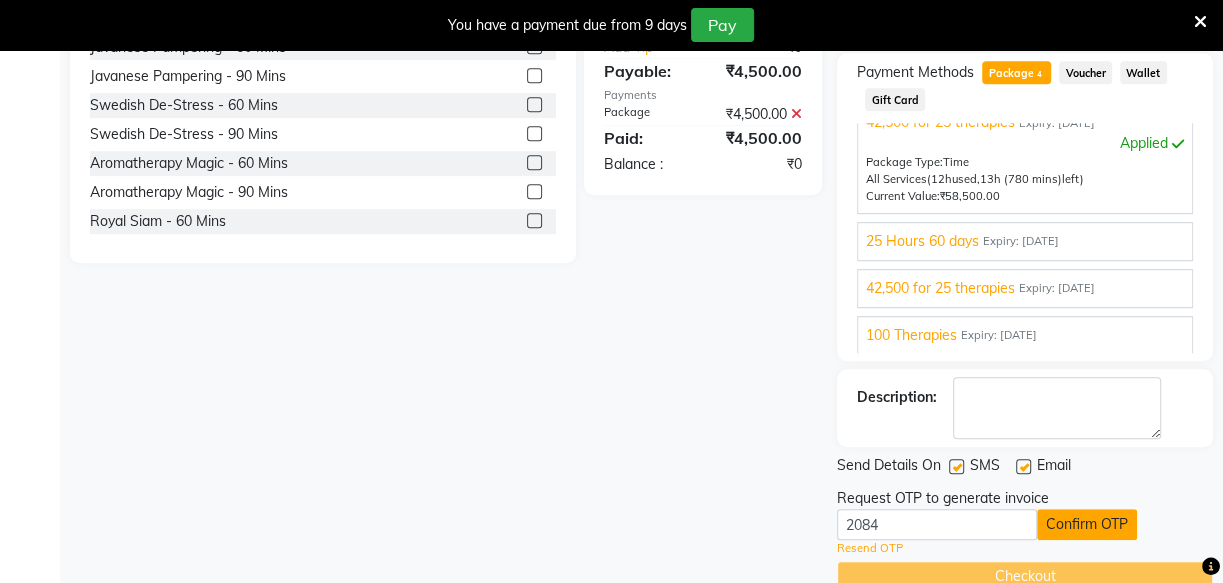 click on "Confirm OTP" 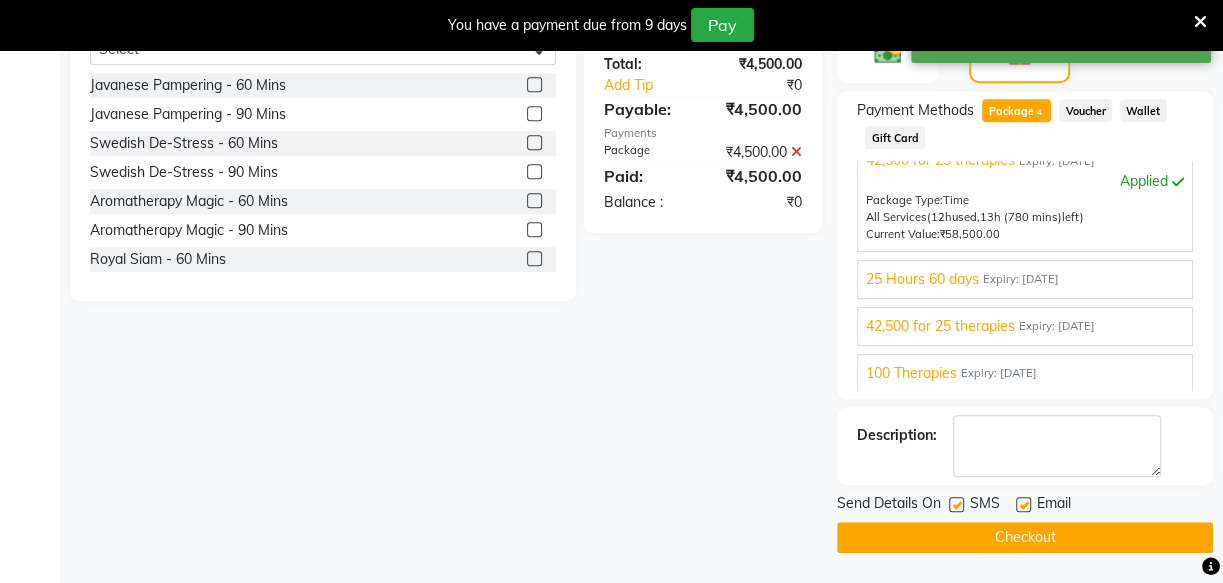 scroll, scrollTop: 537, scrollLeft: 0, axis: vertical 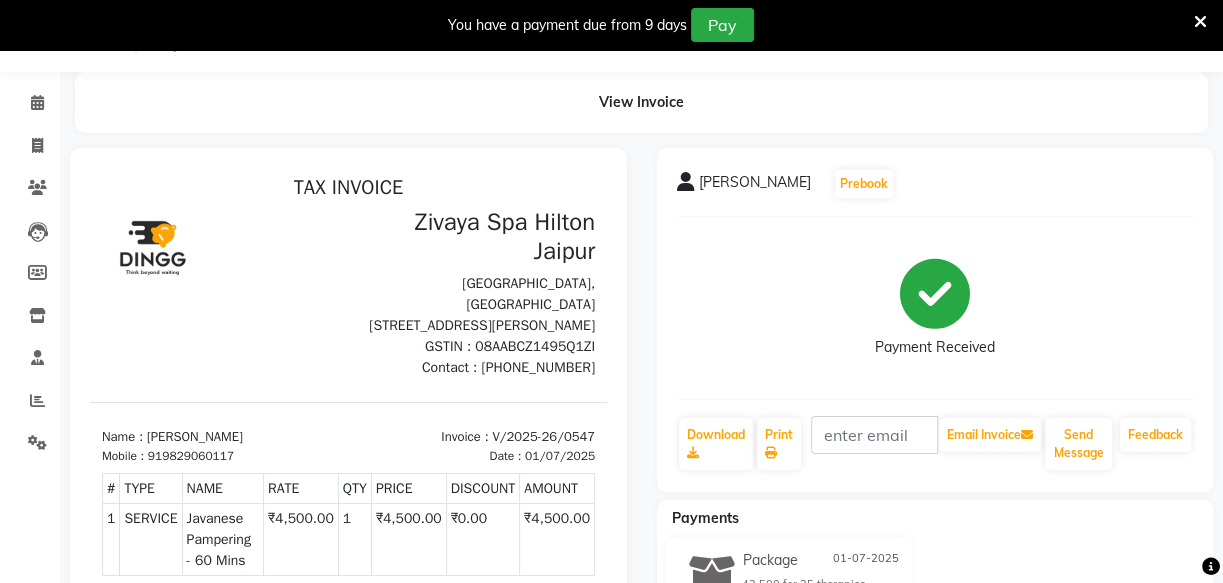 click at bounding box center (152, 249) 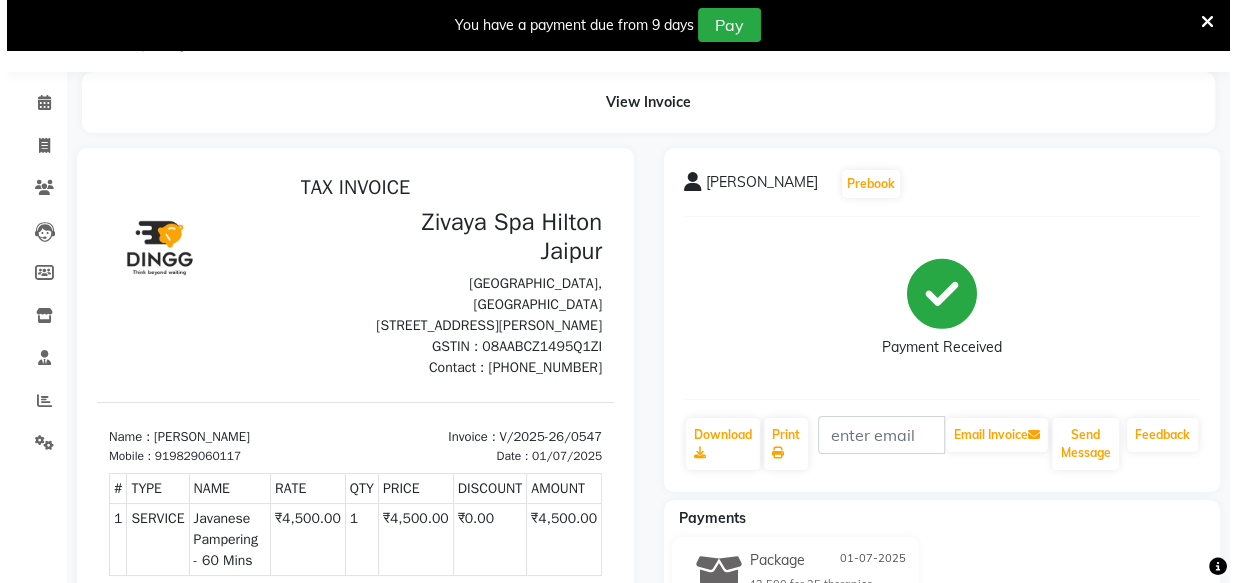 scroll, scrollTop: 0, scrollLeft: 0, axis: both 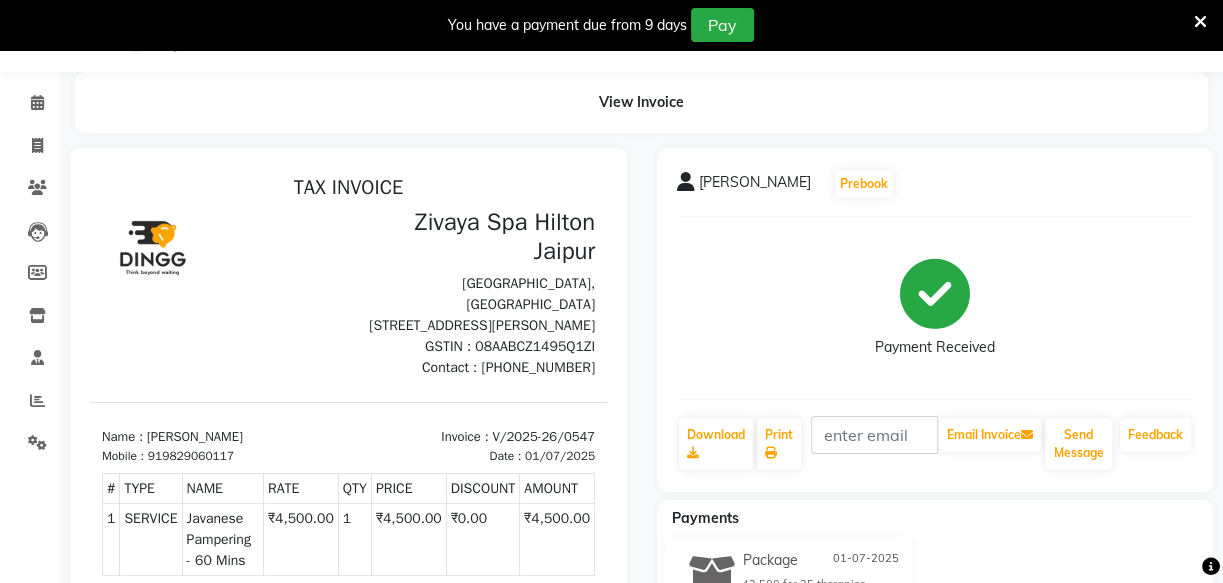 click on "View Invoice" 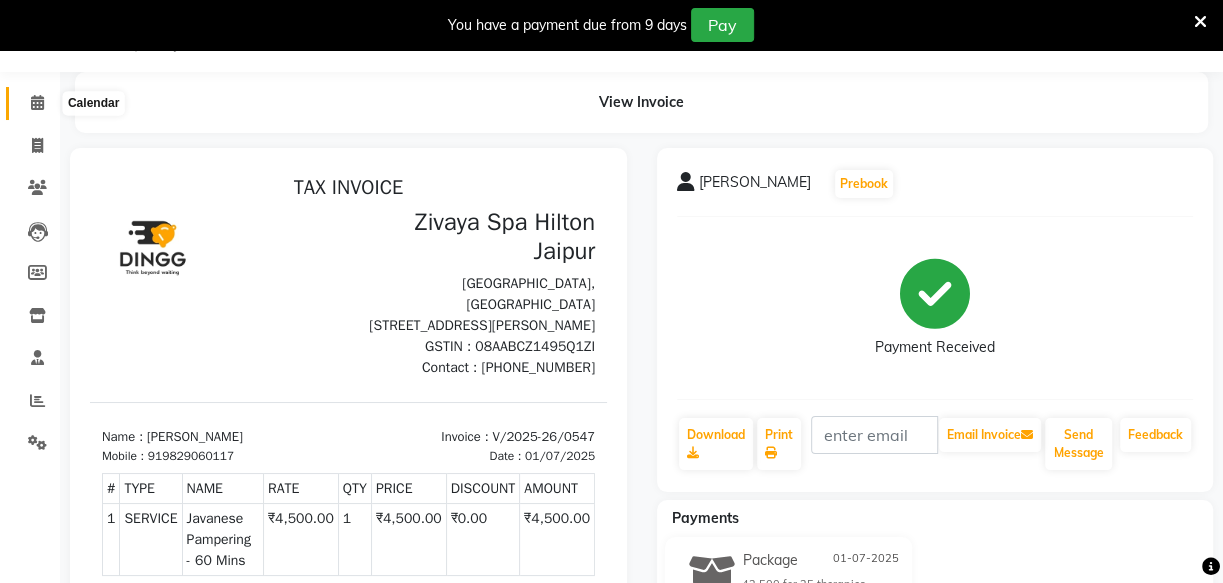 click 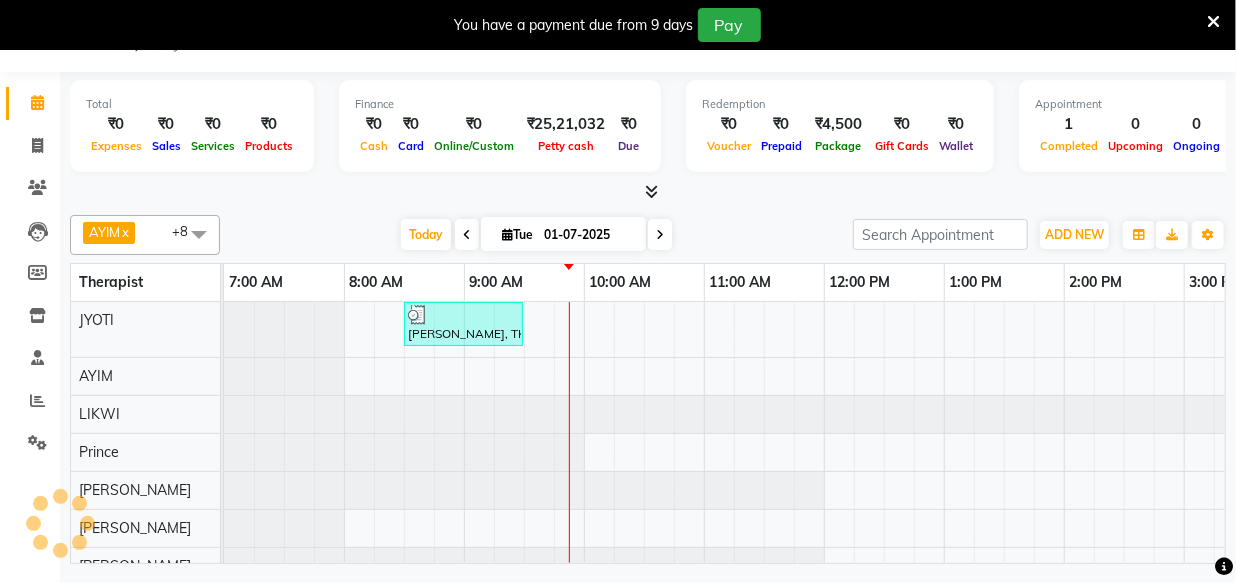 scroll, scrollTop: 0, scrollLeft: 0, axis: both 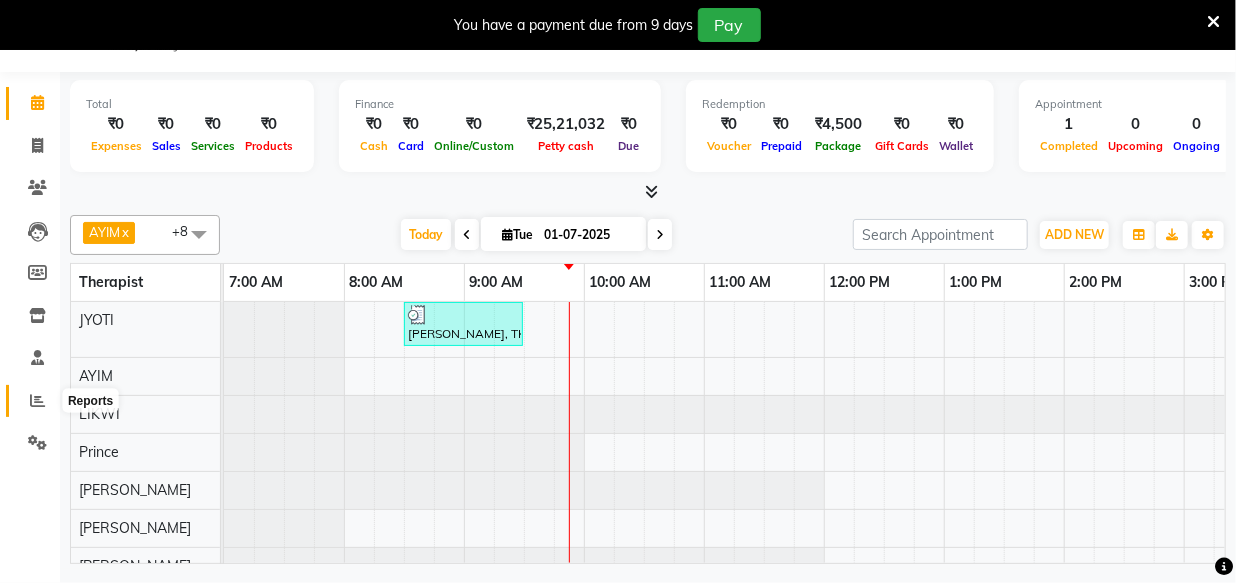 click 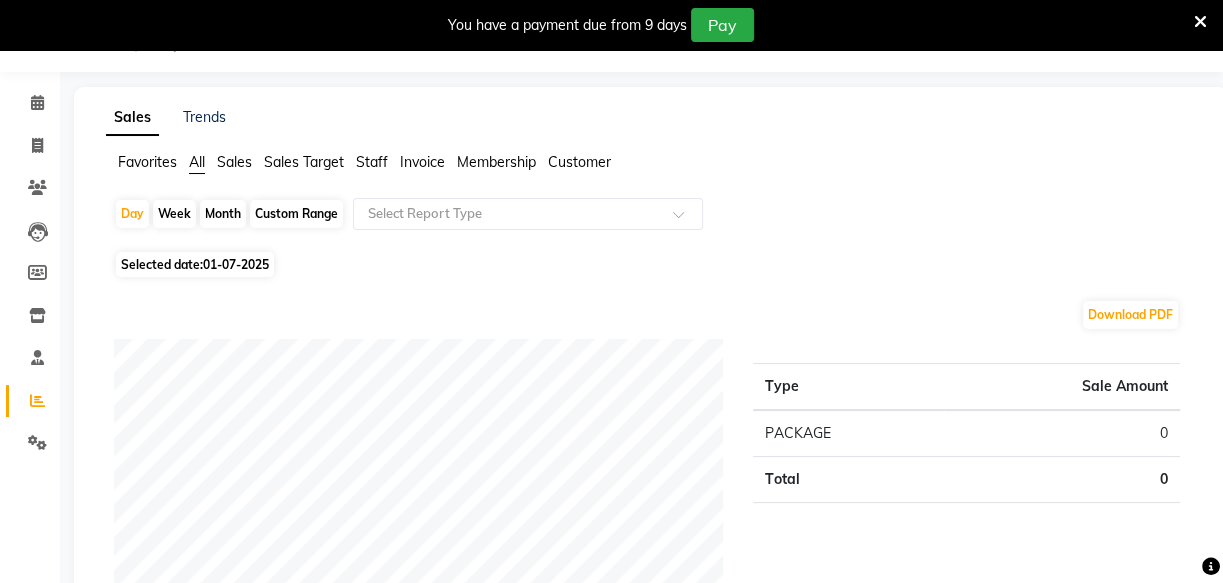 click at bounding box center [1200, 22] 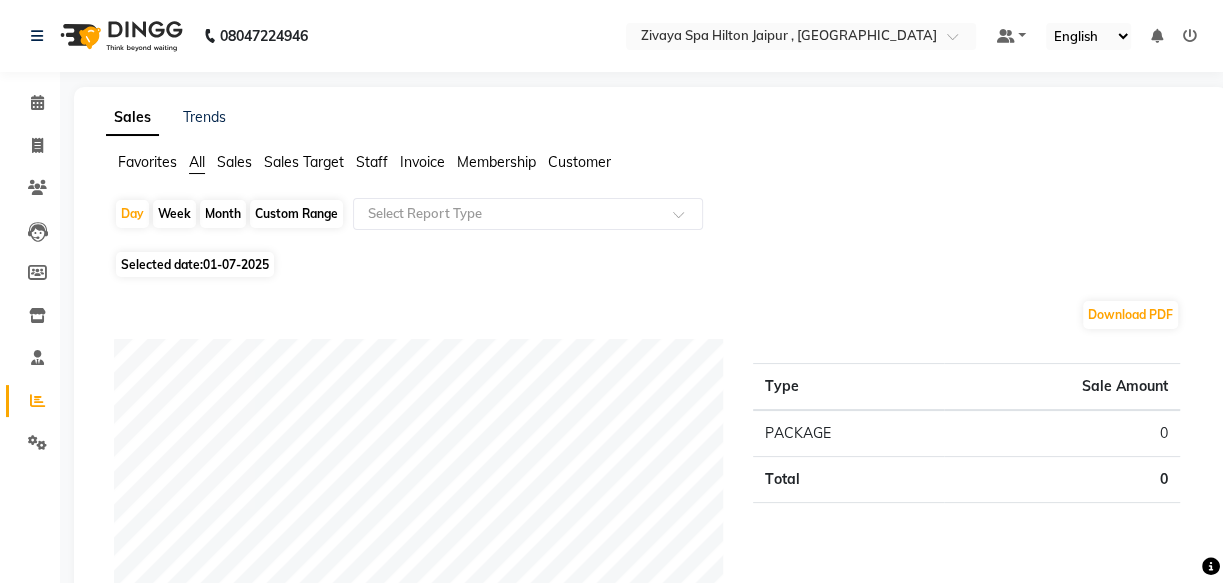 click 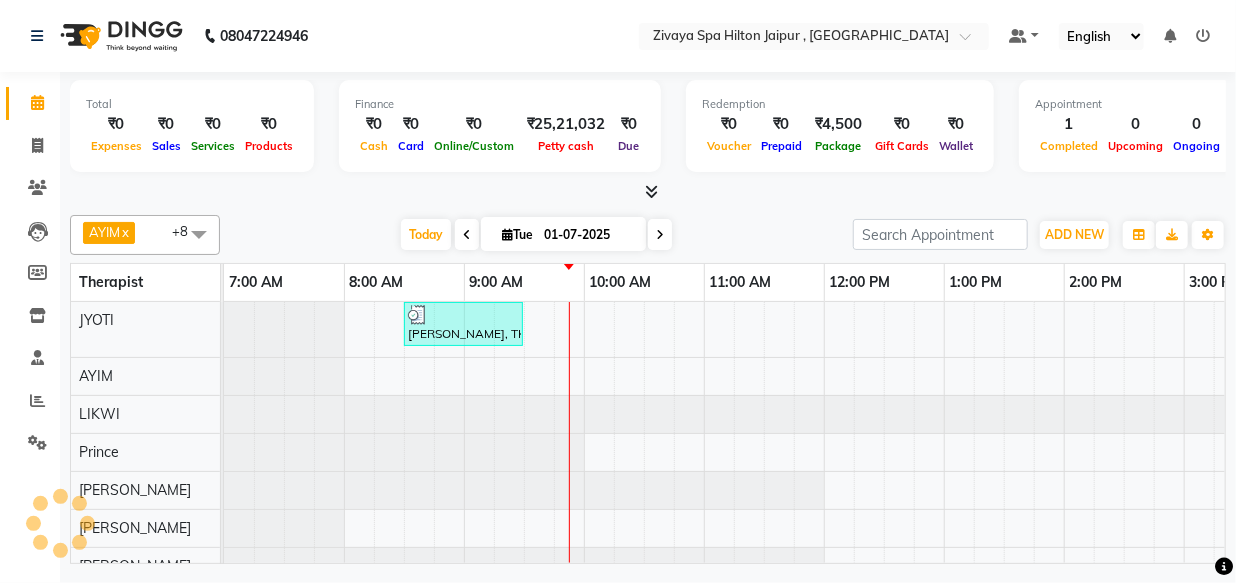 scroll, scrollTop: 0, scrollLeft: 0, axis: both 